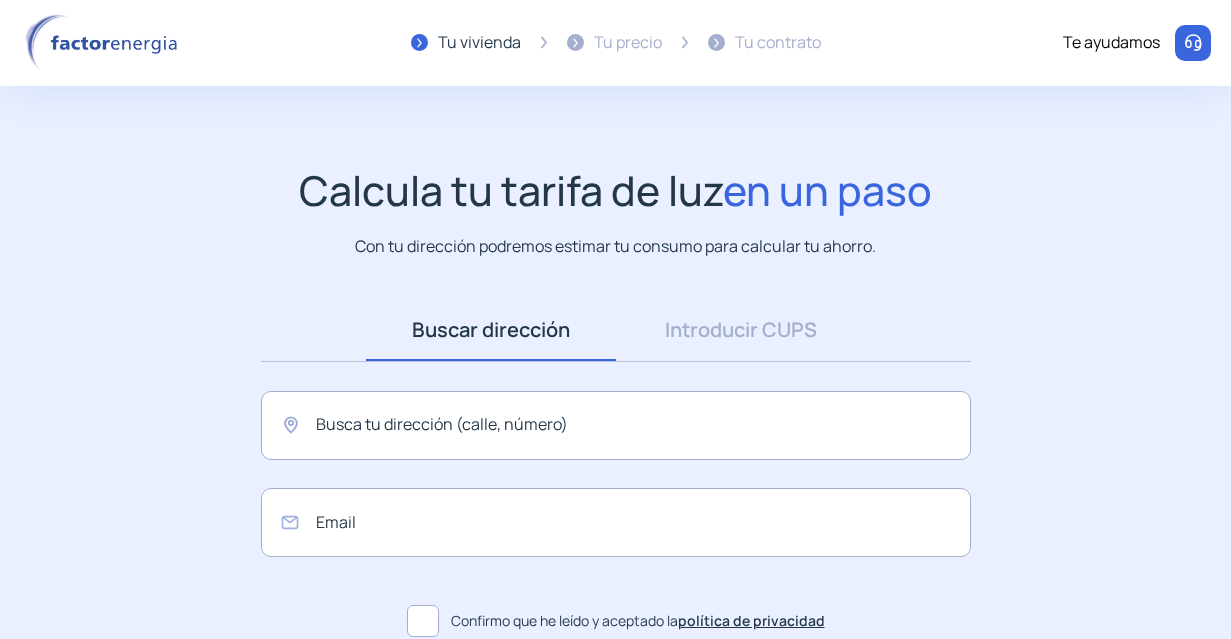 scroll, scrollTop: 0, scrollLeft: 0, axis: both 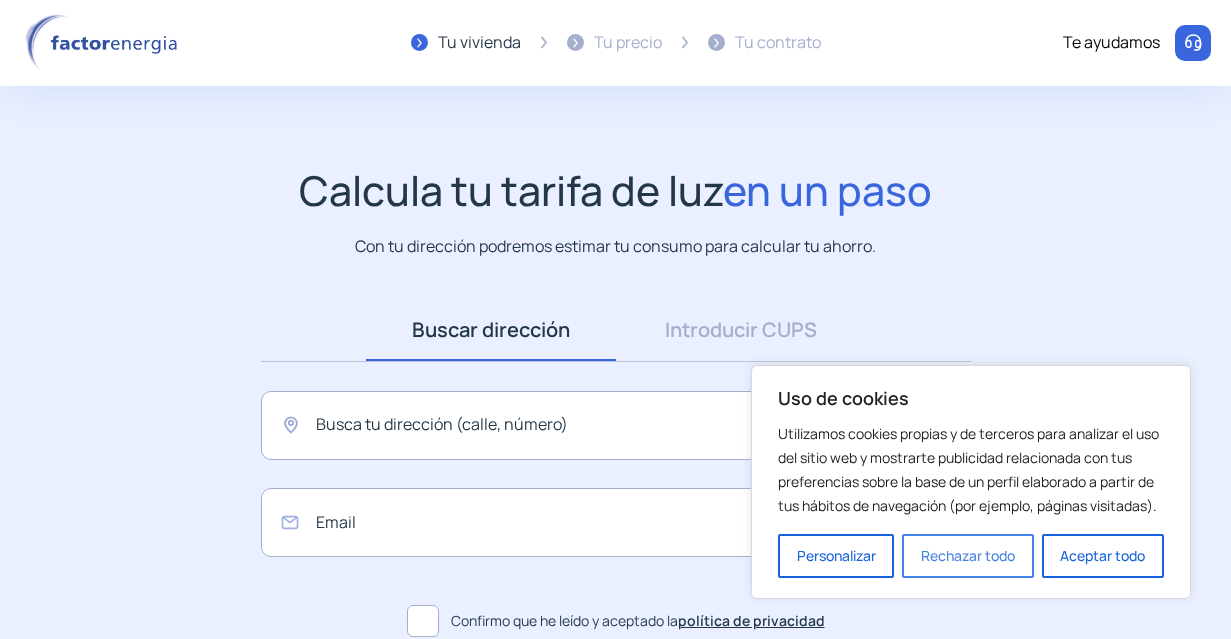 click on "Rechazar todo" at bounding box center [967, 556] 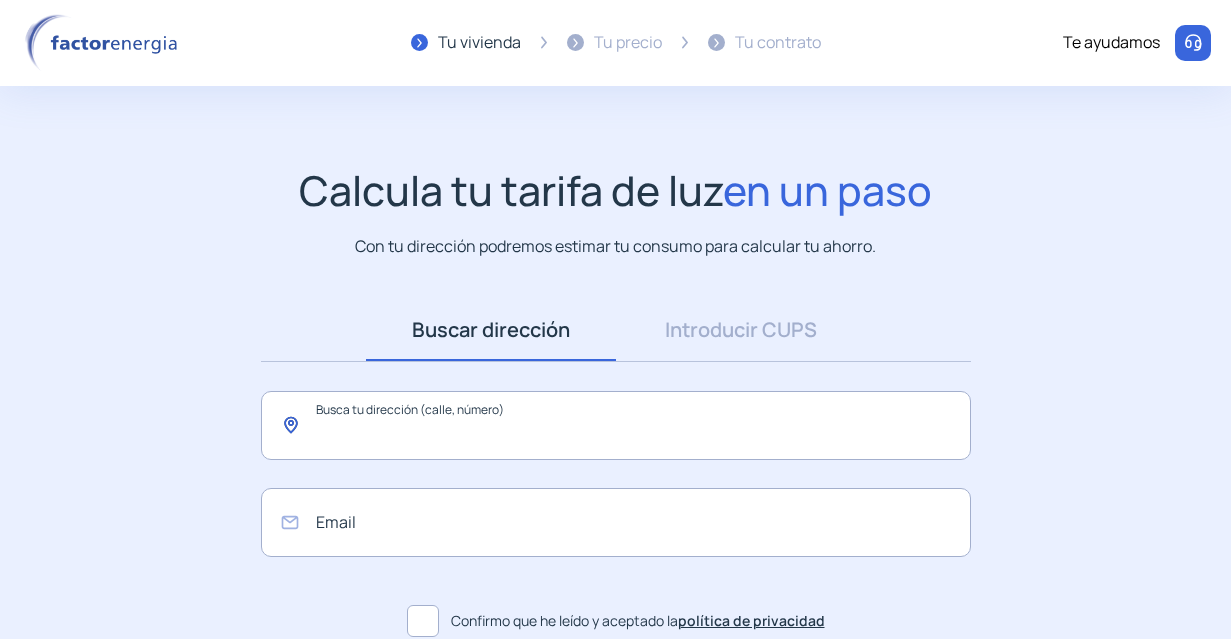 click at bounding box center [616, 425] 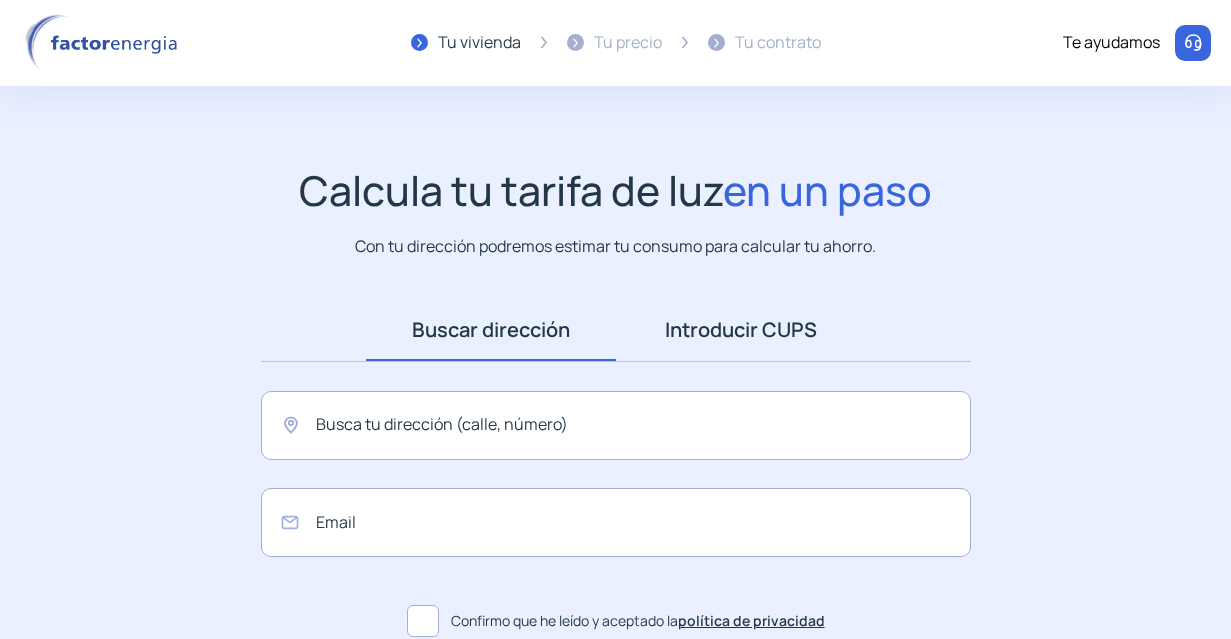 click on "Introducir CUPS" at bounding box center [741, 330] 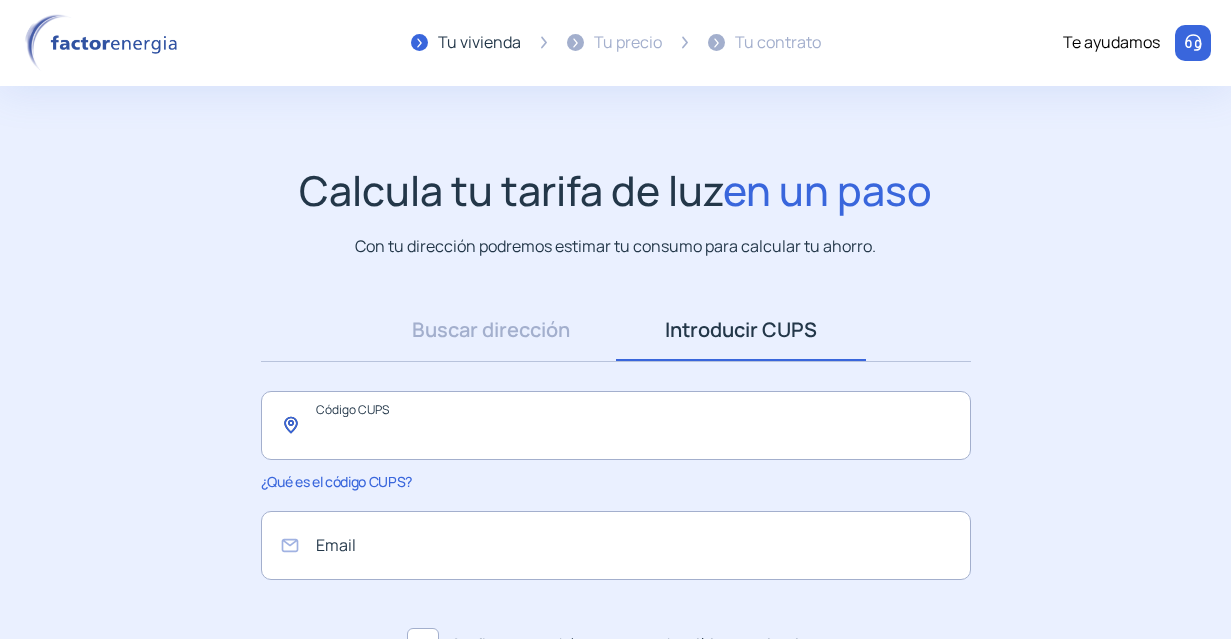 click at bounding box center (616, 425) 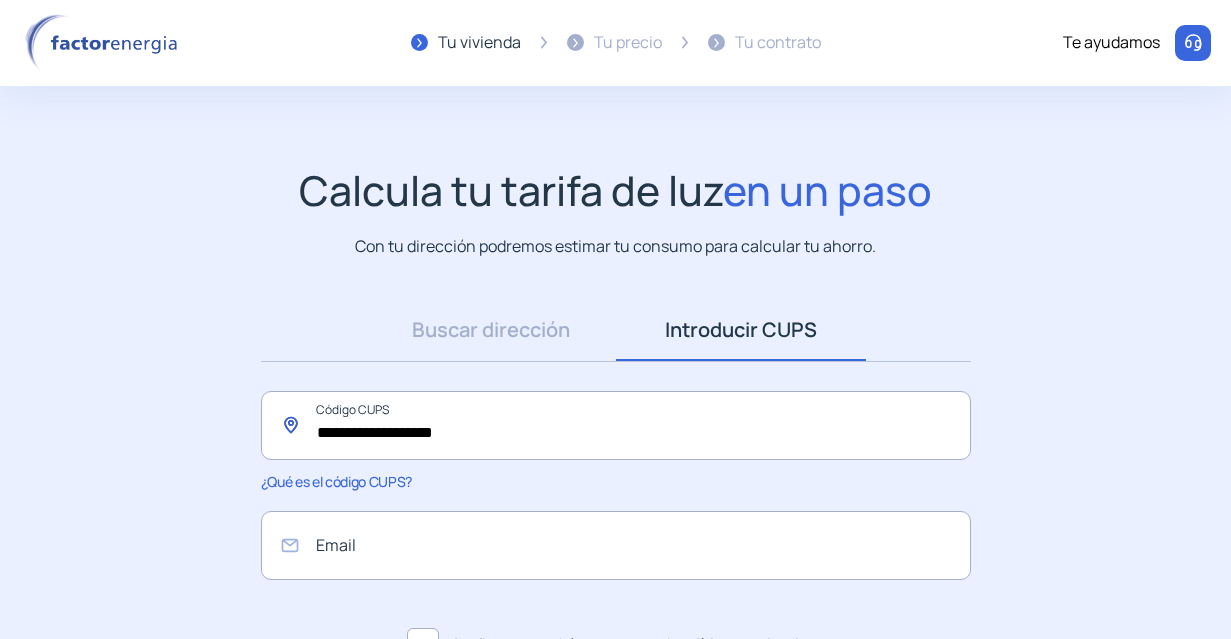 type on "**********" 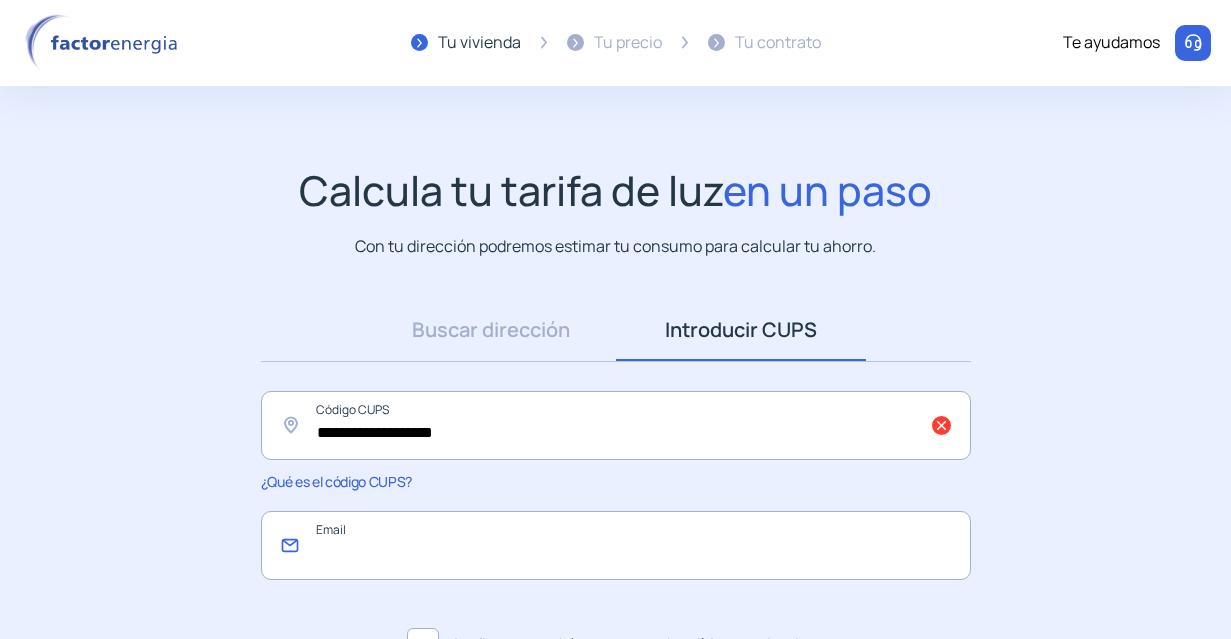 click at bounding box center [616, 545] 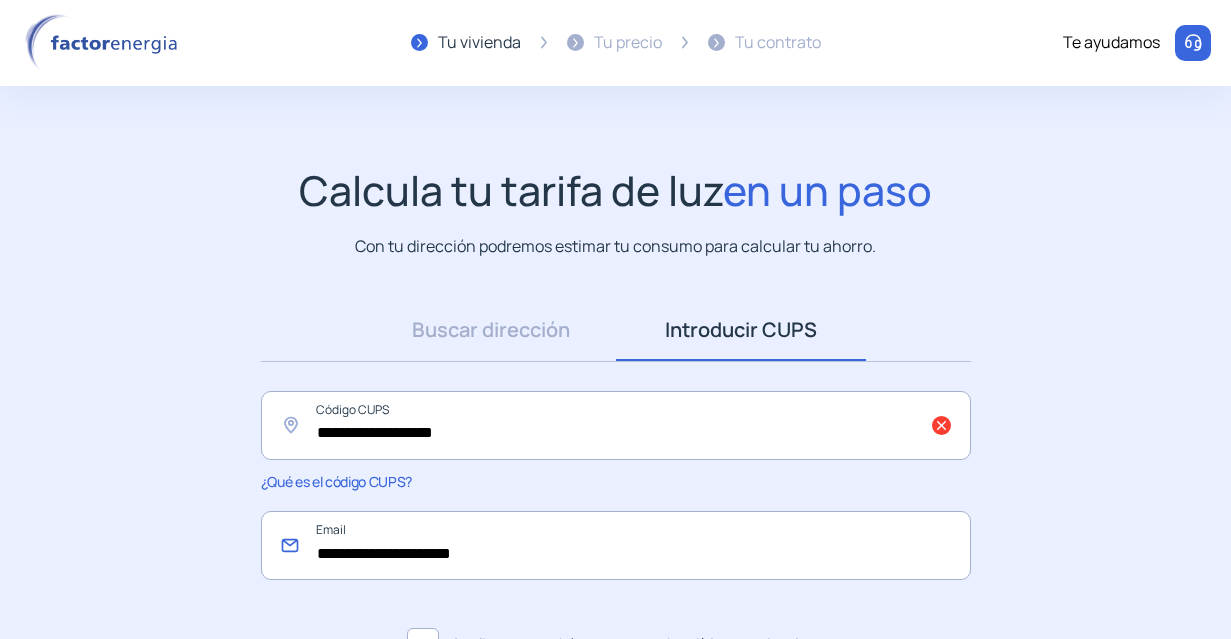 type on "**********" 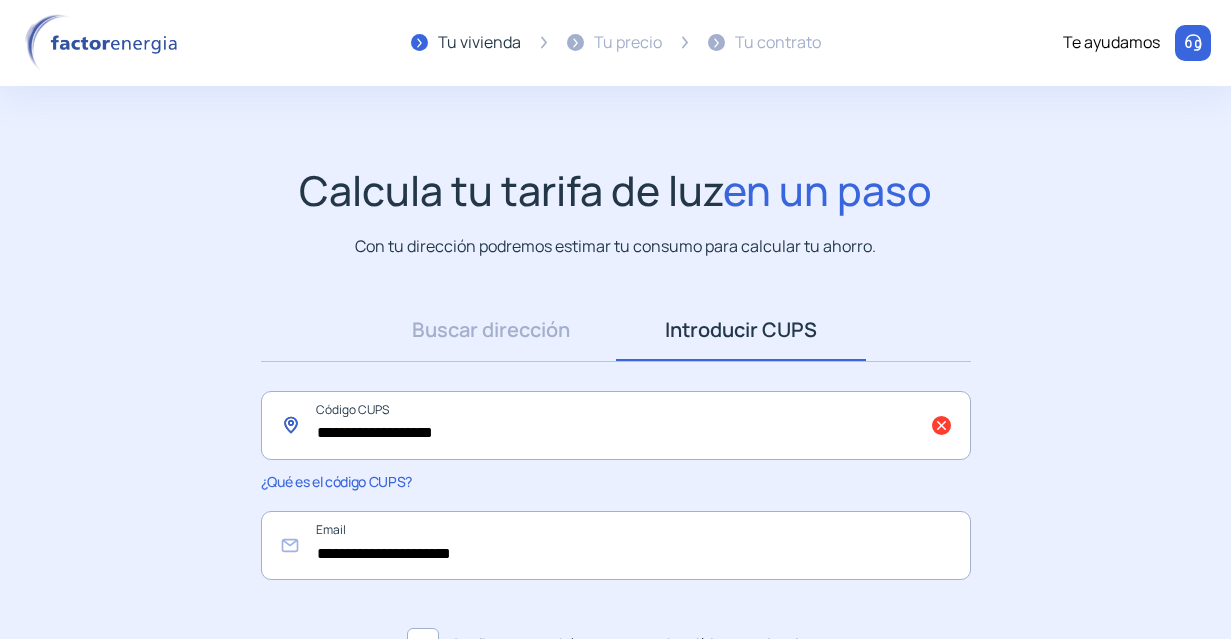 click on "**********" at bounding box center (616, 425) 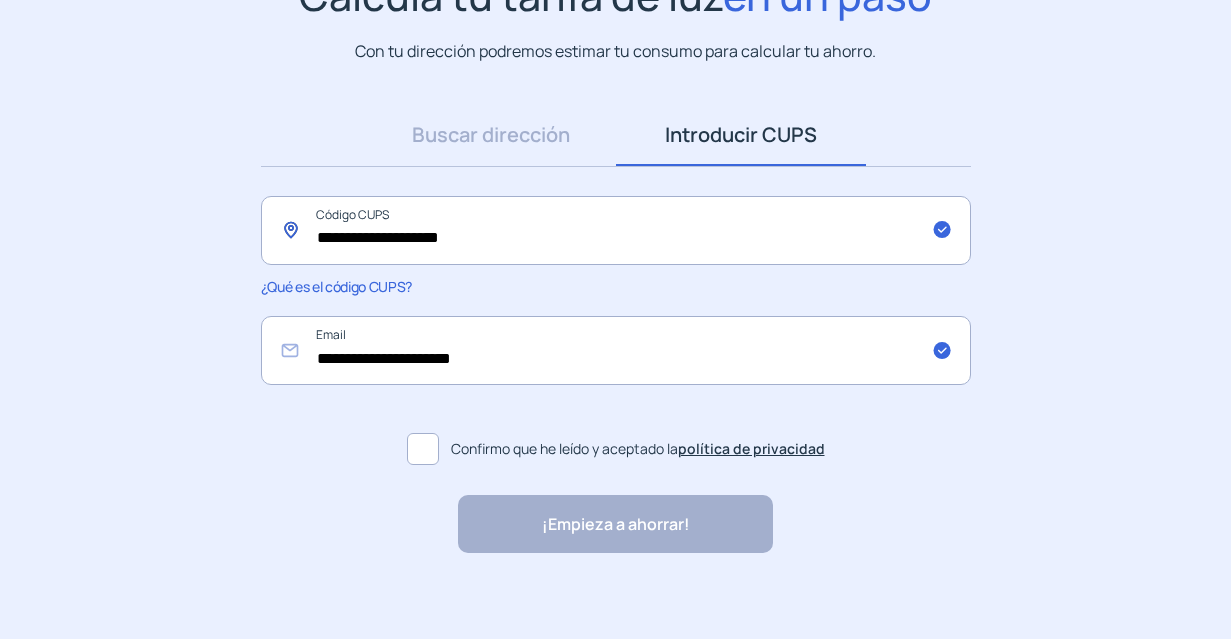 scroll, scrollTop: 200, scrollLeft: 0, axis: vertical 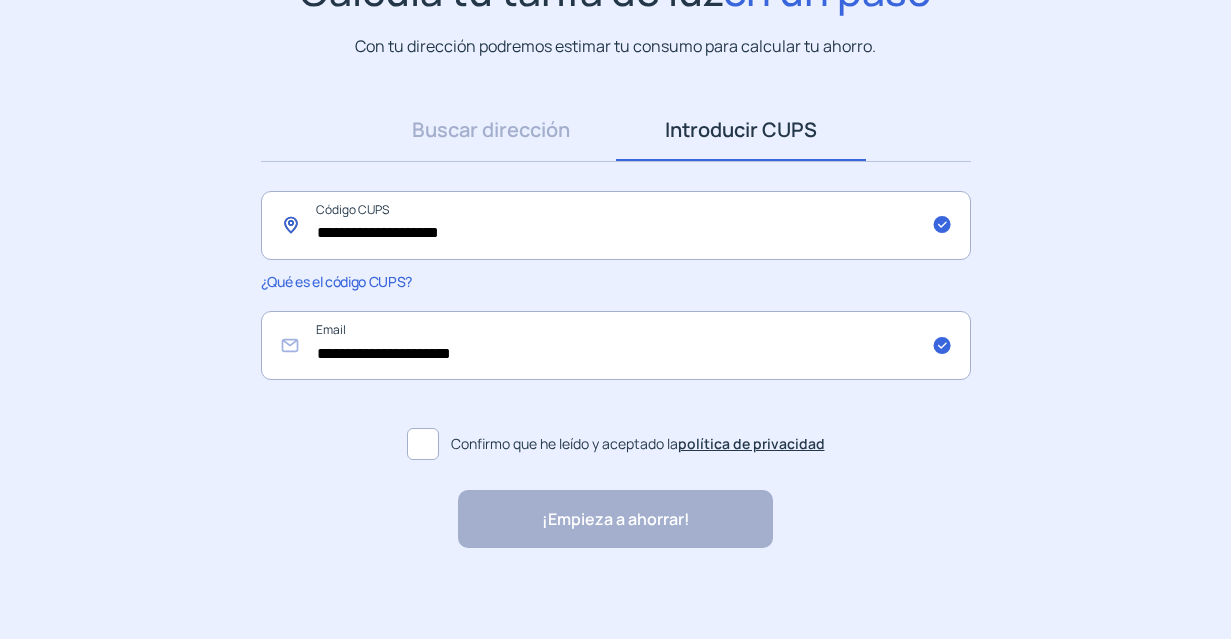type on "**********" 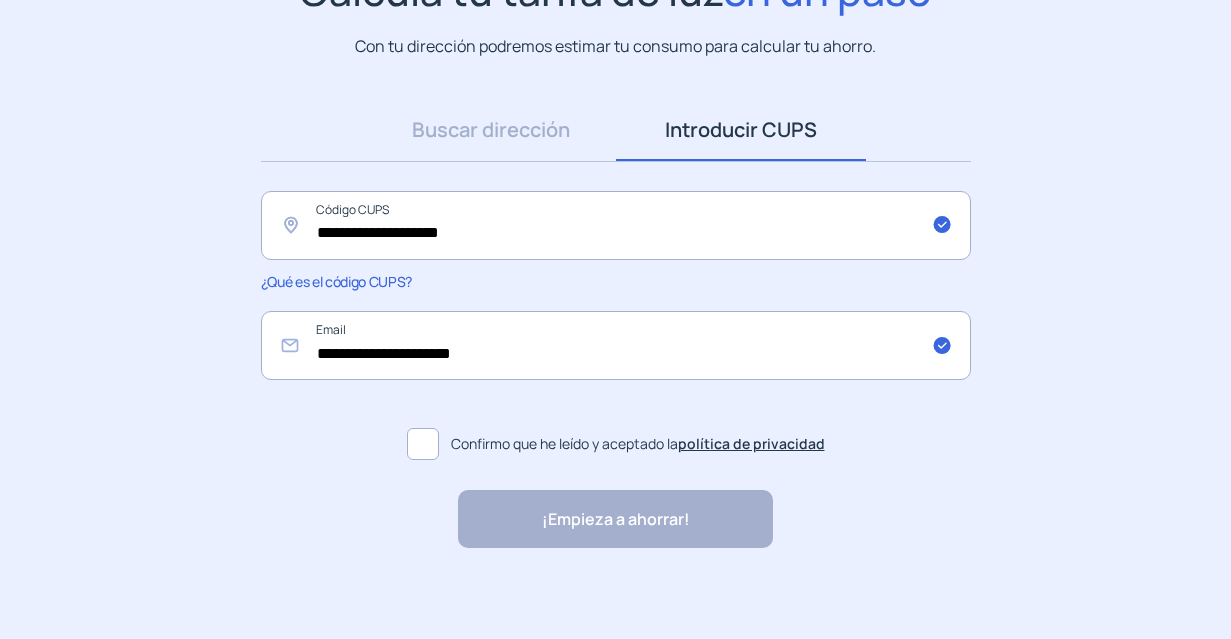 click on "**********" at bounding box center [616, 284] 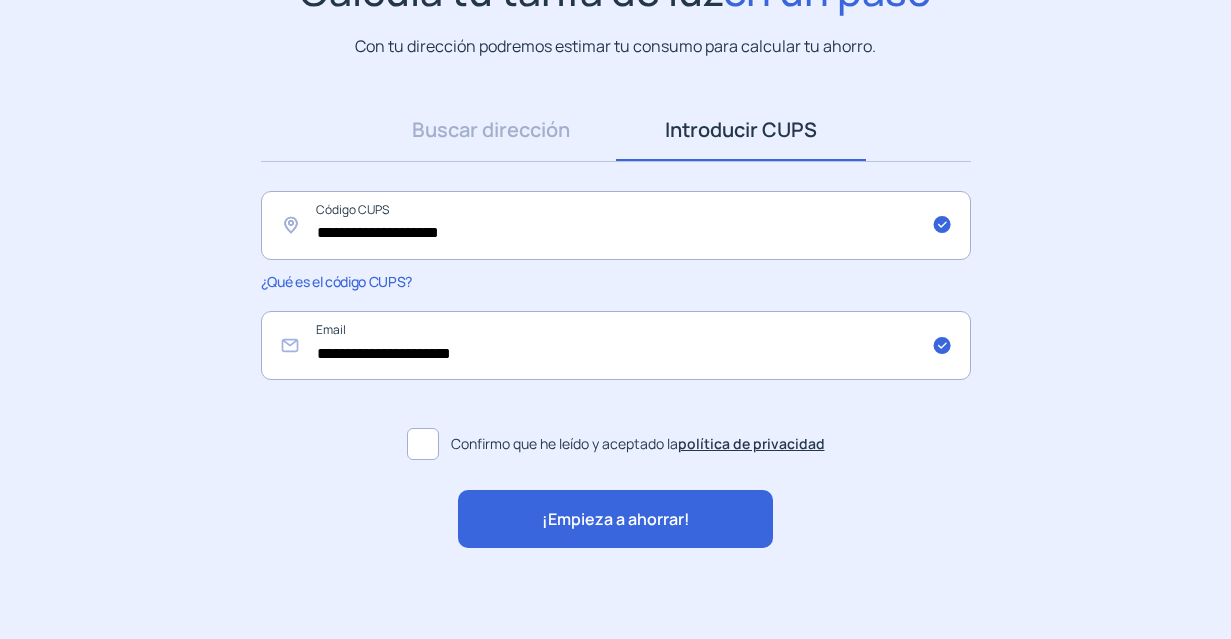 click on "¡Empieza a ahorrar!" at bounding box center [616, 520] 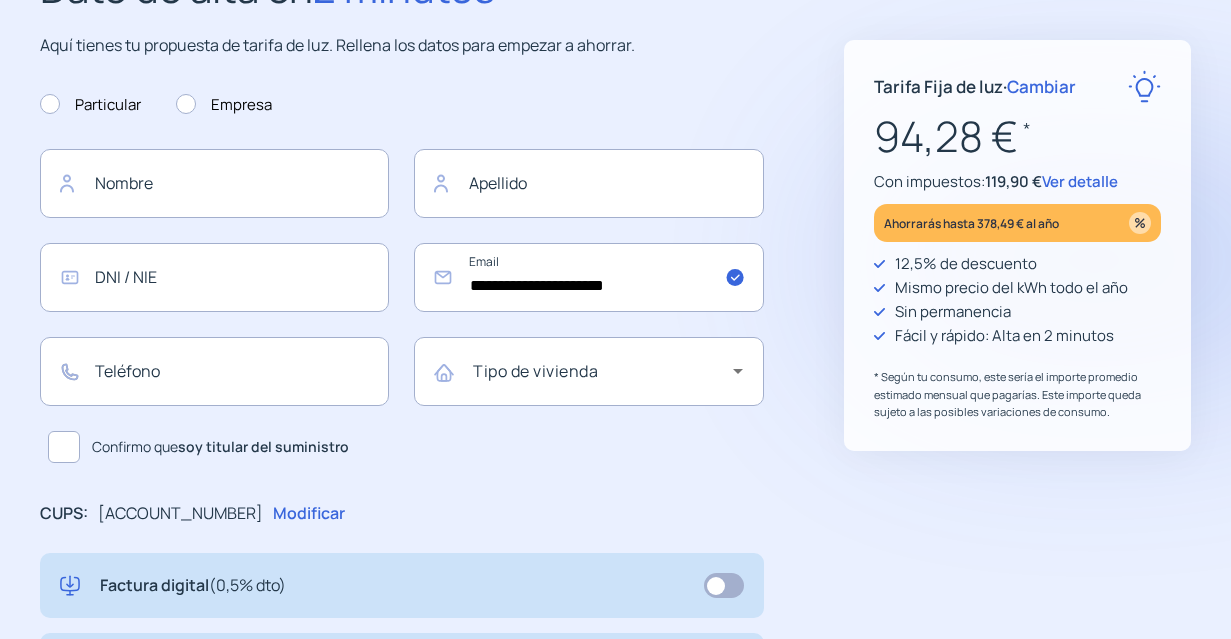 scroll, scrollTop: 0, scrollLeft: 0, axis: both 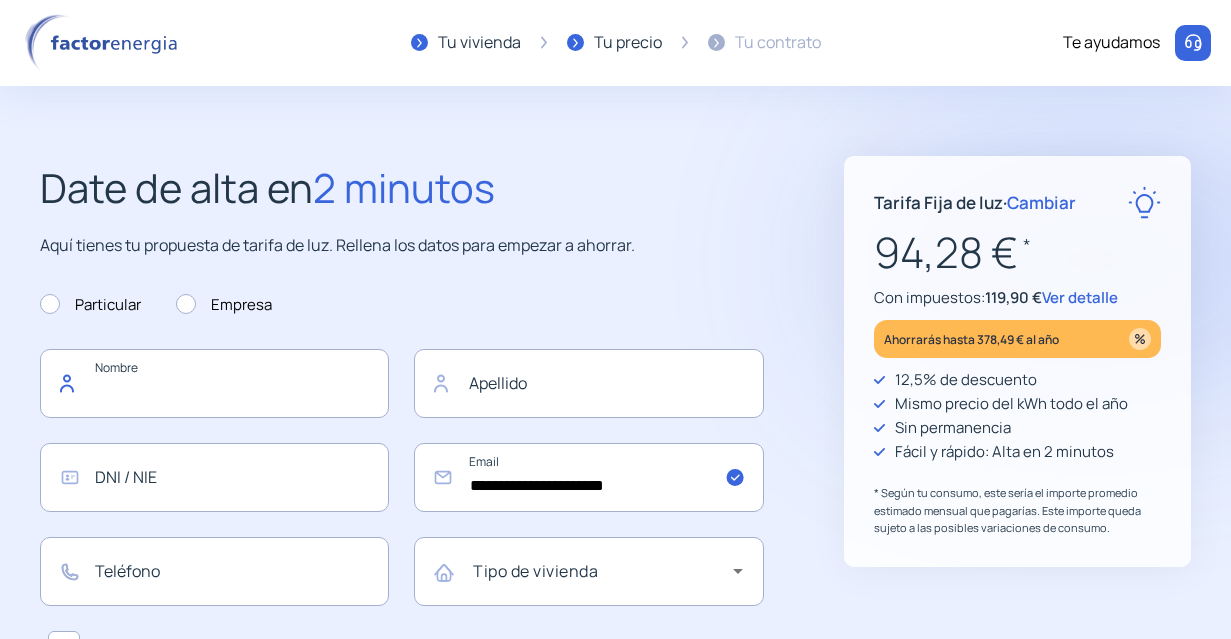 click at bounding box center (214, 383) 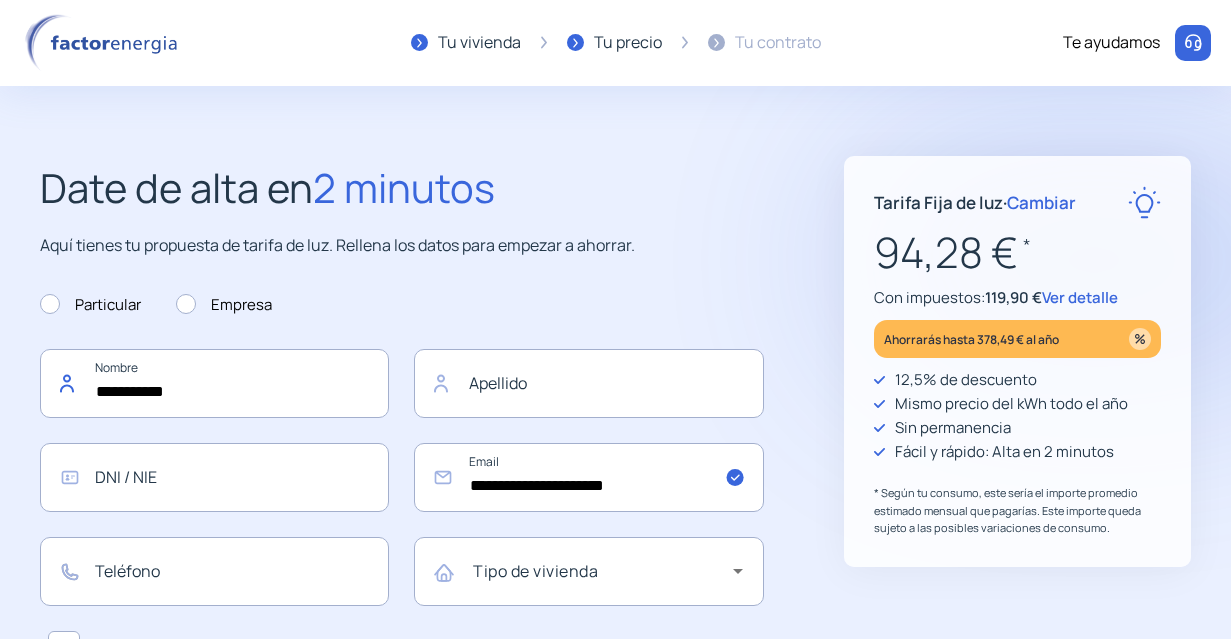 type on "**********" 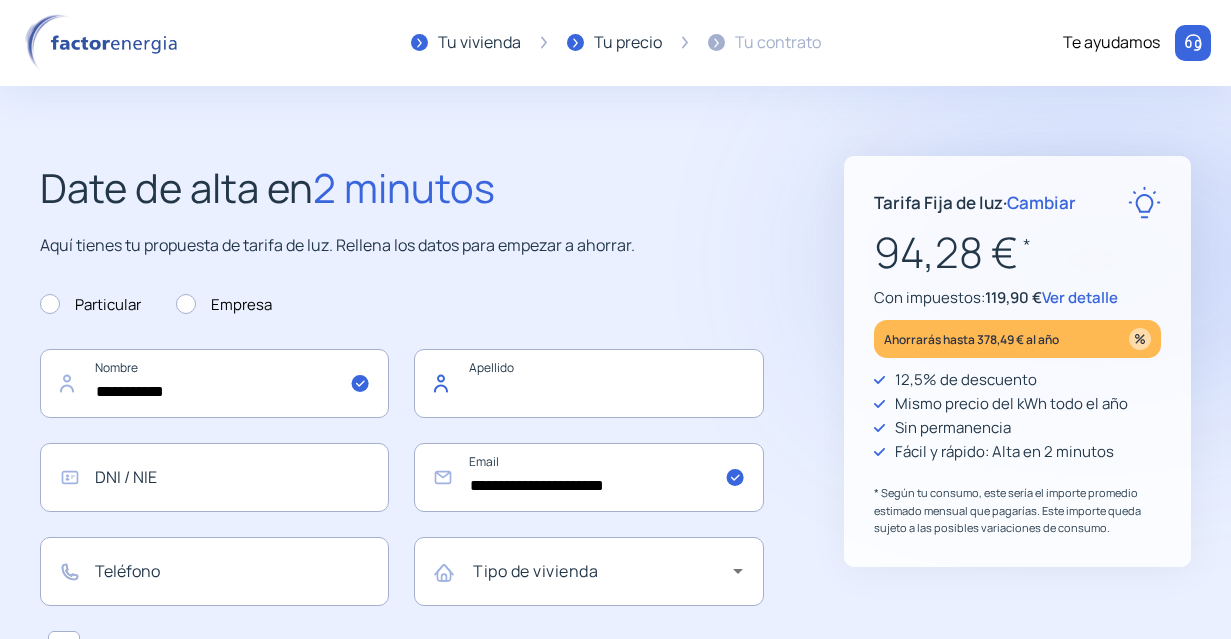 click at bounding box center [588, 383] 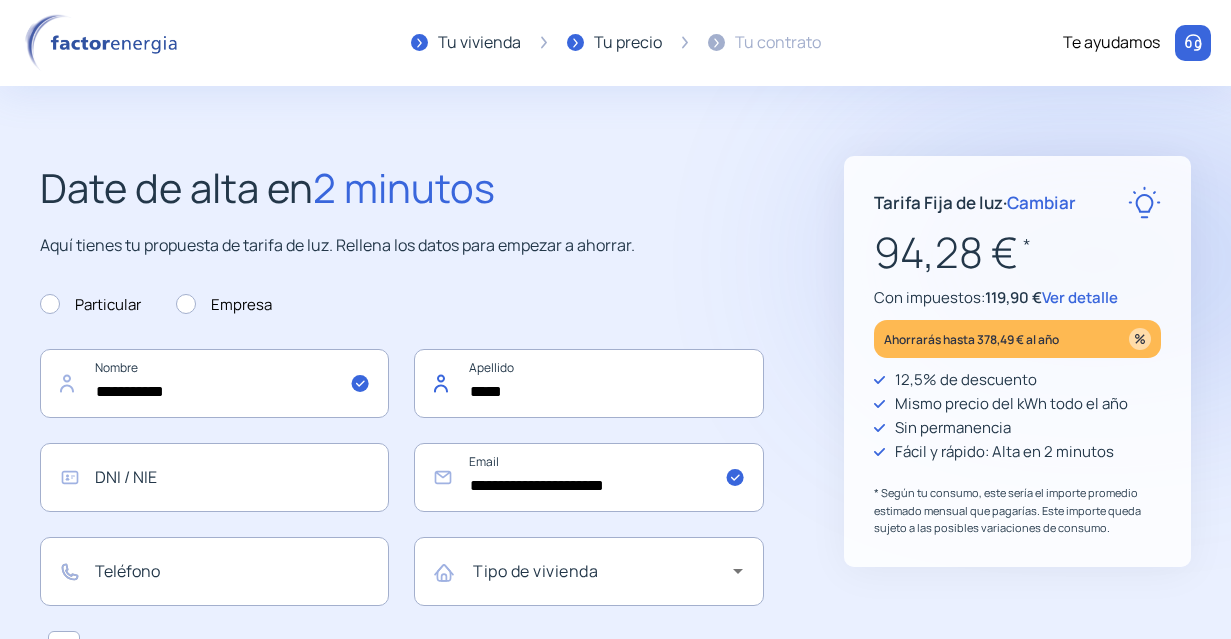 type on "*****" 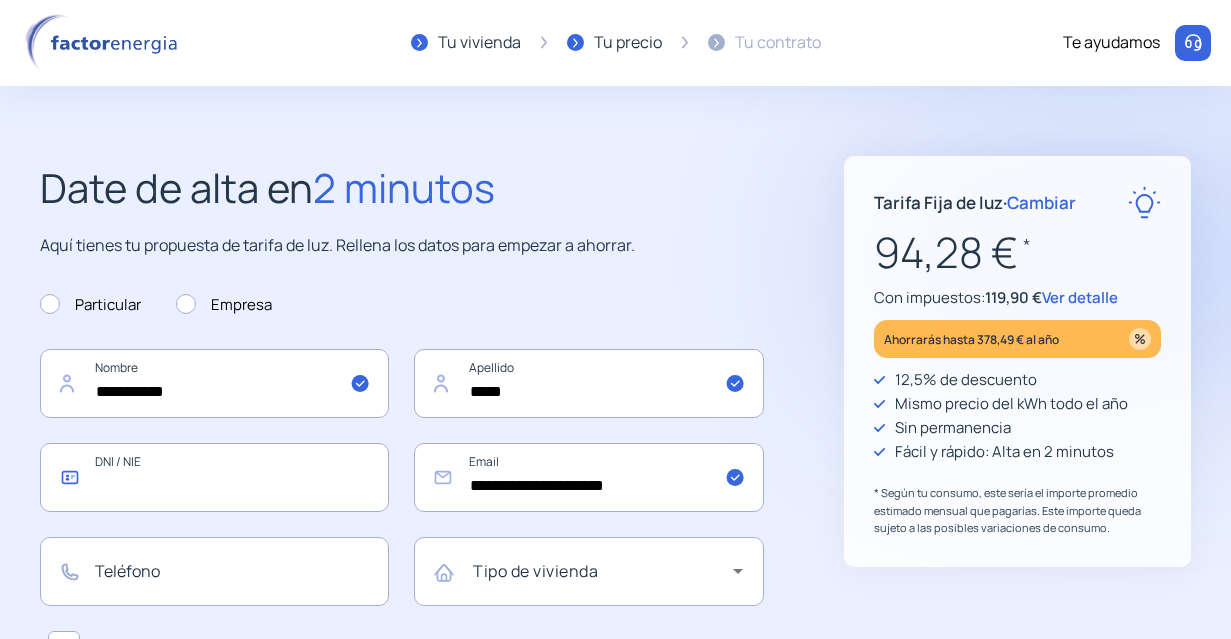 click at bounding box center (214, 477) 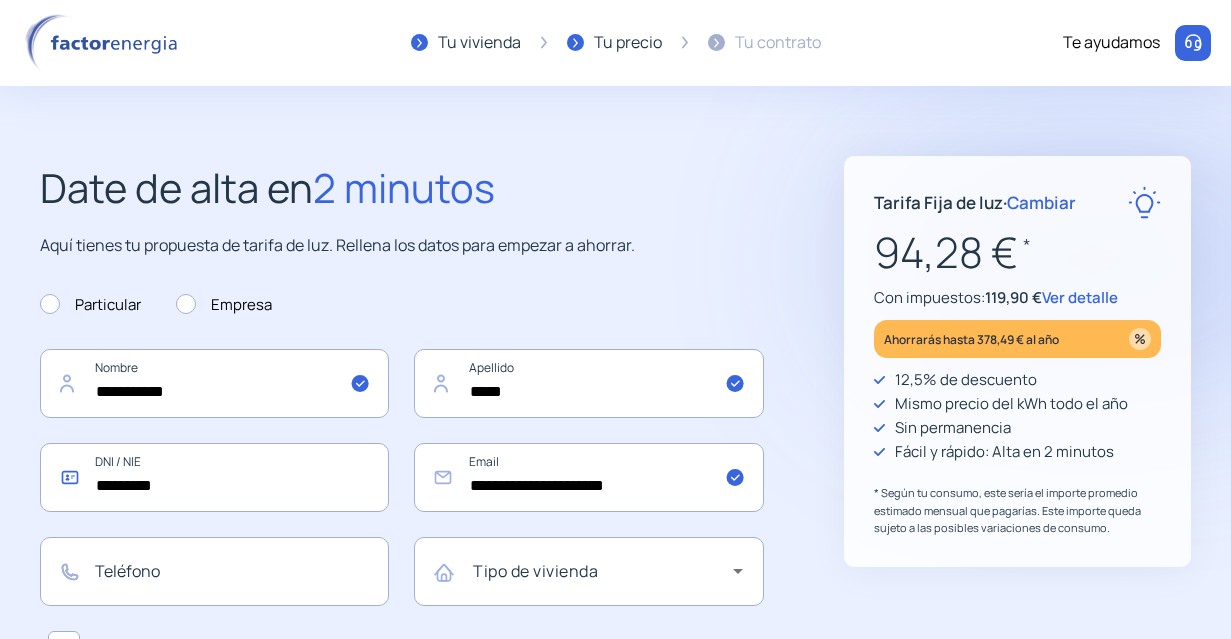 type on "*********" 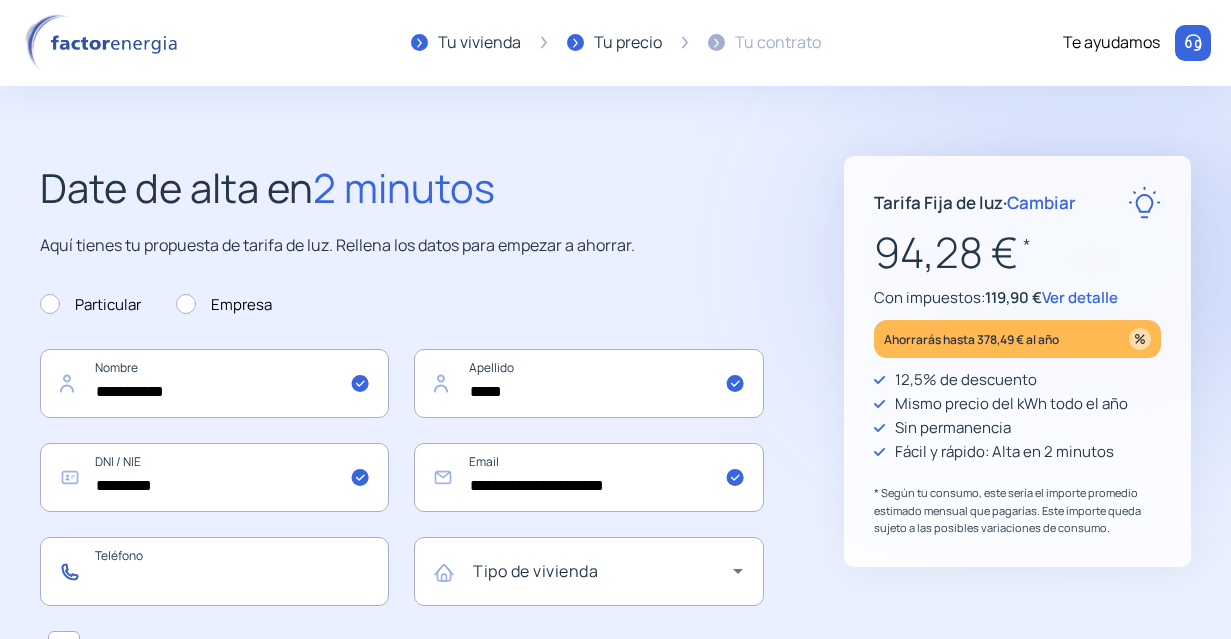 click at bounding box center [214, 571] 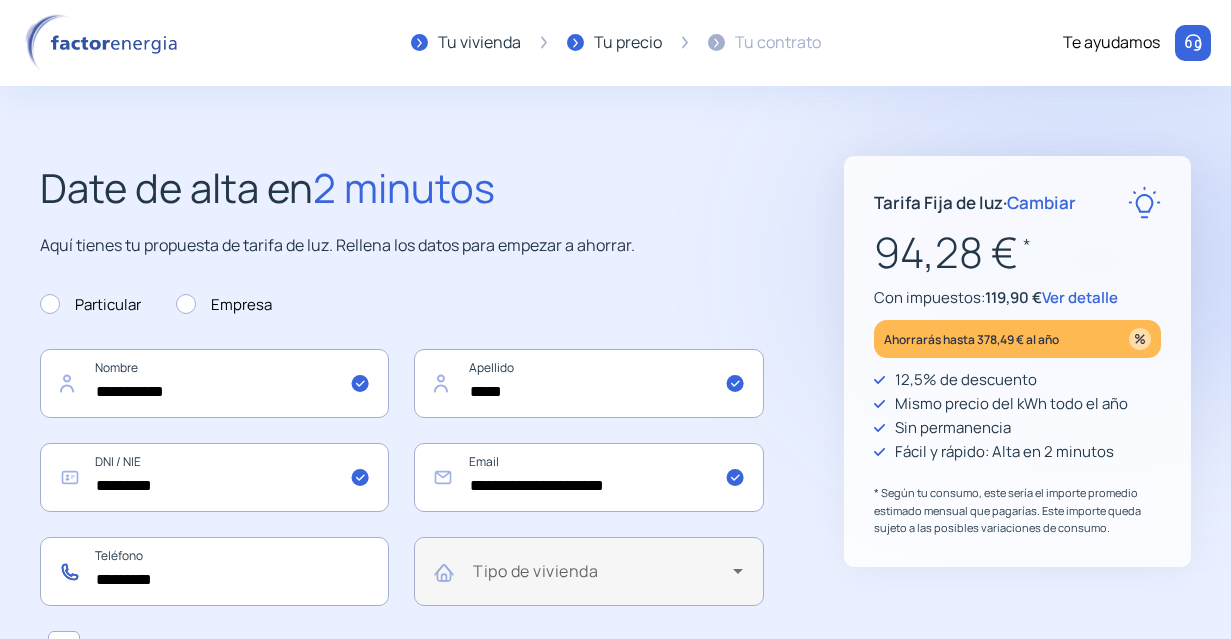 type on "*********" 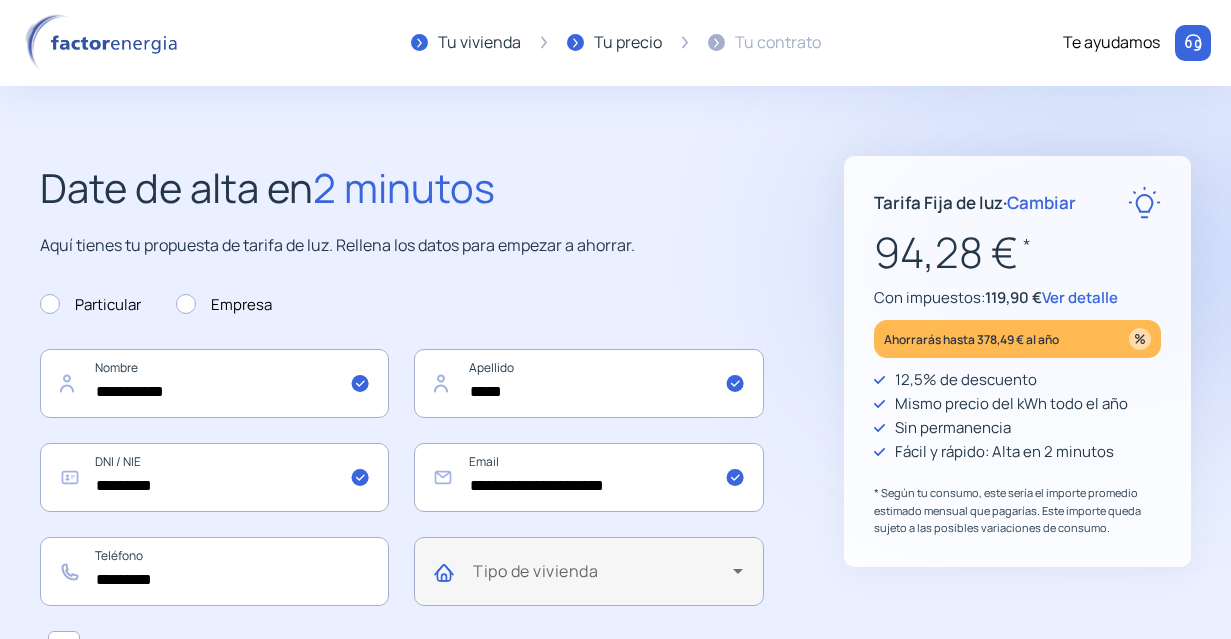 click at bounding box center [602, 579] 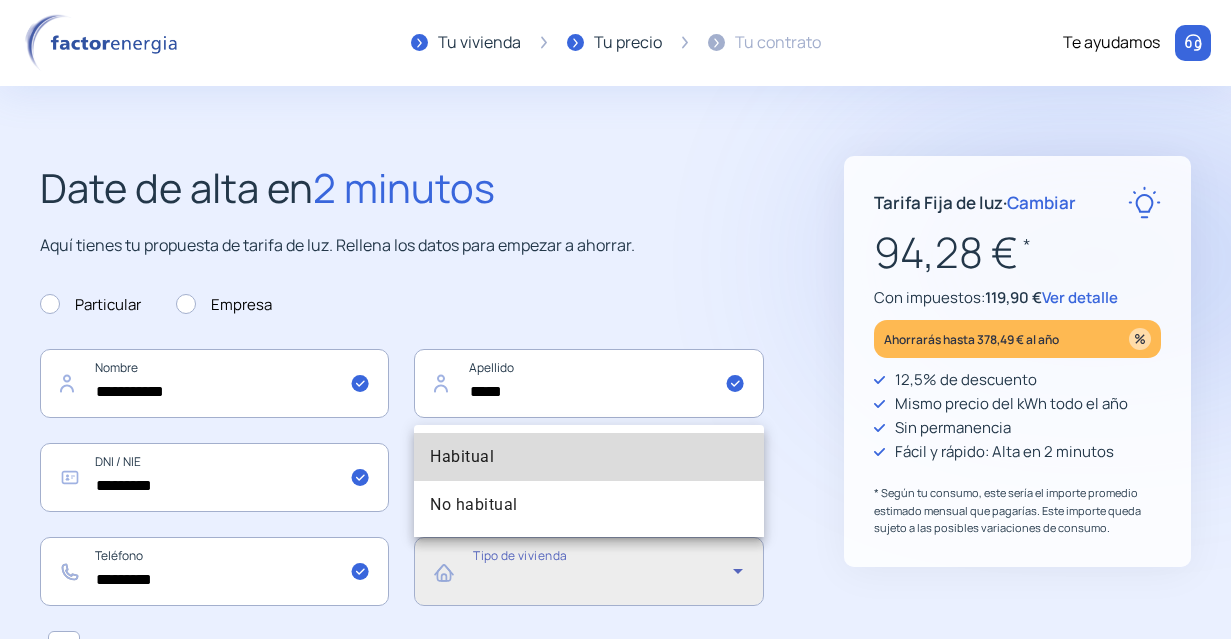click on "Habitual" at bounding box center [588, 457] 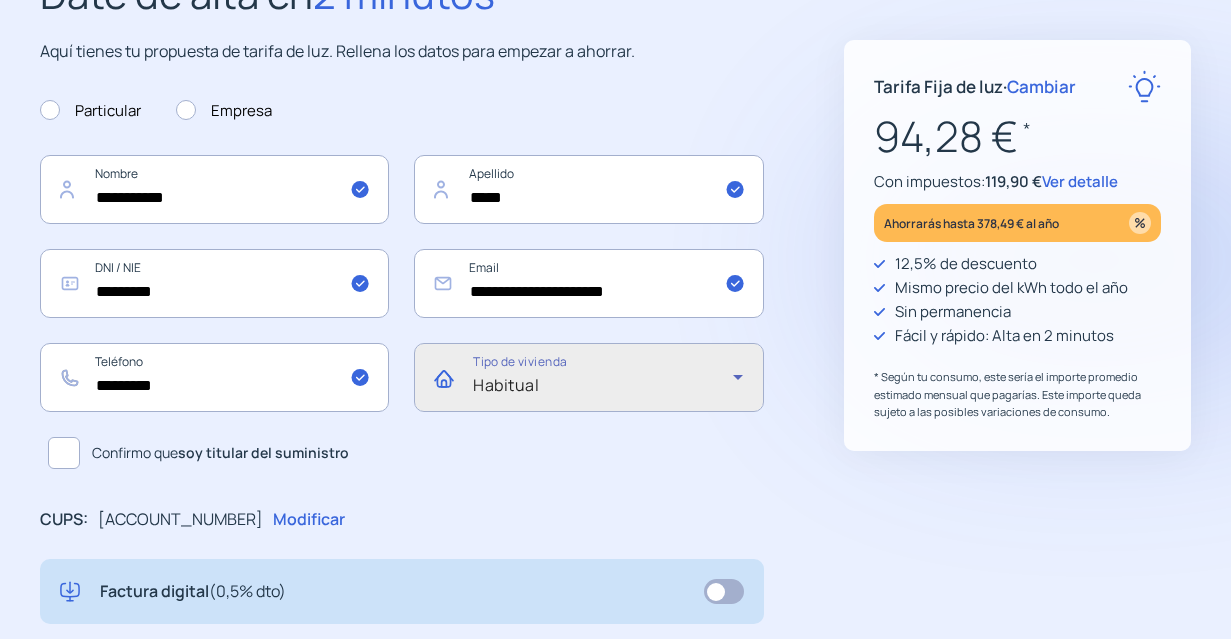 scroll, scrollTop: 200, scrollLeft: 0, axis: vertical 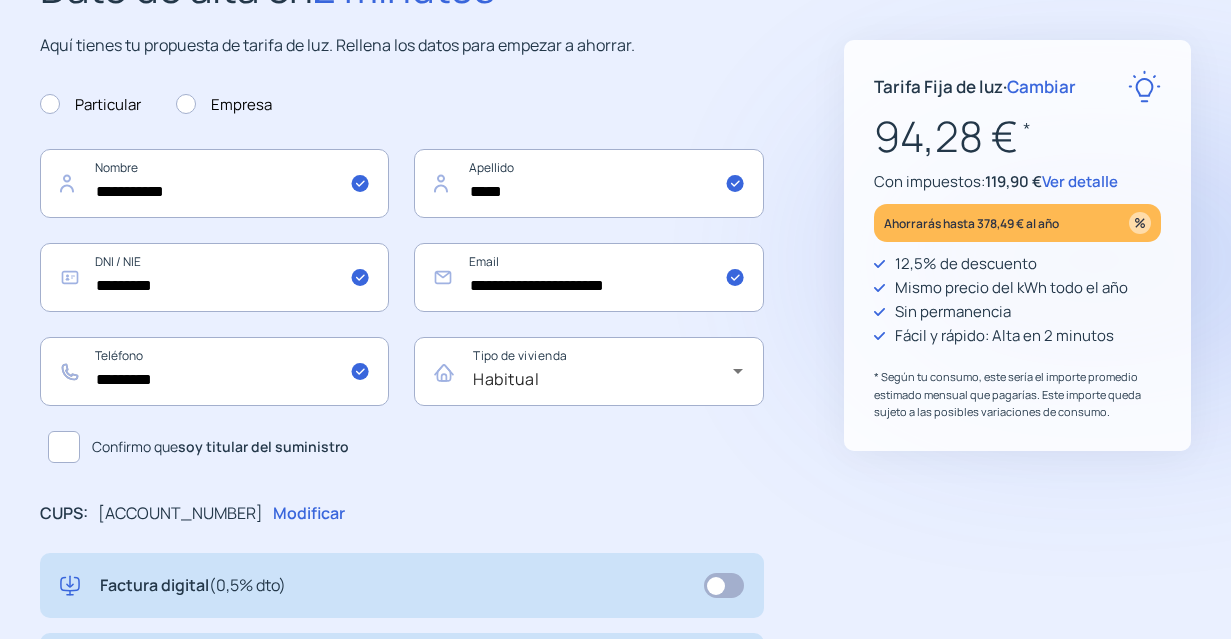 click at bounding box center (64, 447) 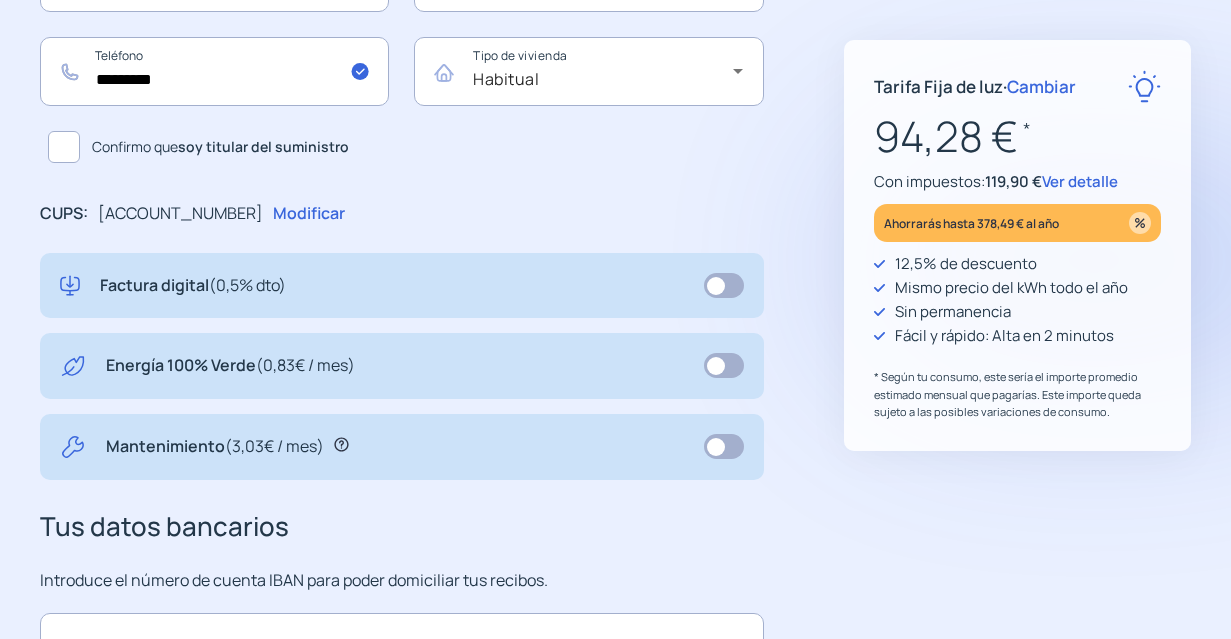 scroll, scrollTop: 600, scrollLeft: 0, axis: vertical 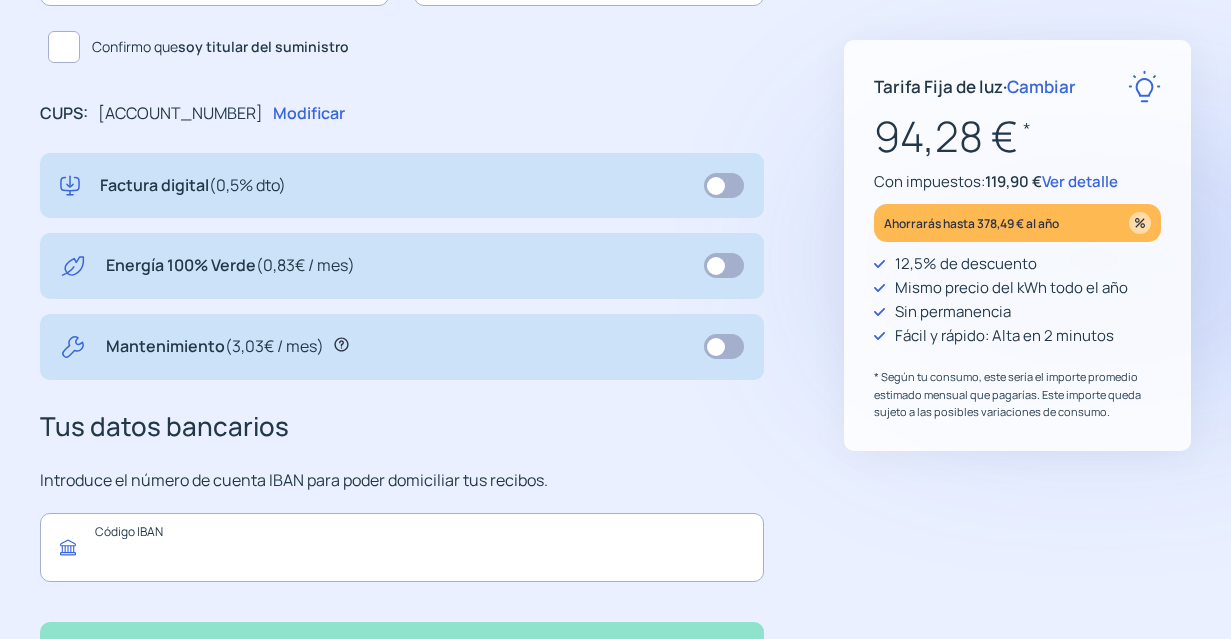 click at bounding box center [402, 547] 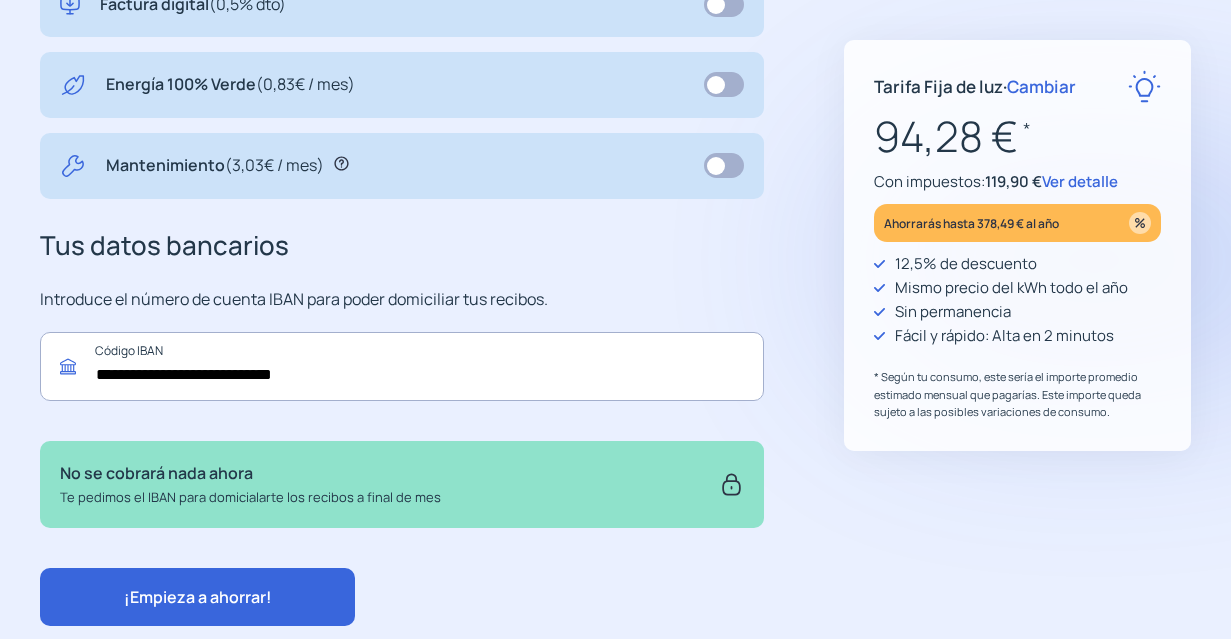scroll, scrollTop: 800, scrollLeft: 0, axis: vertical 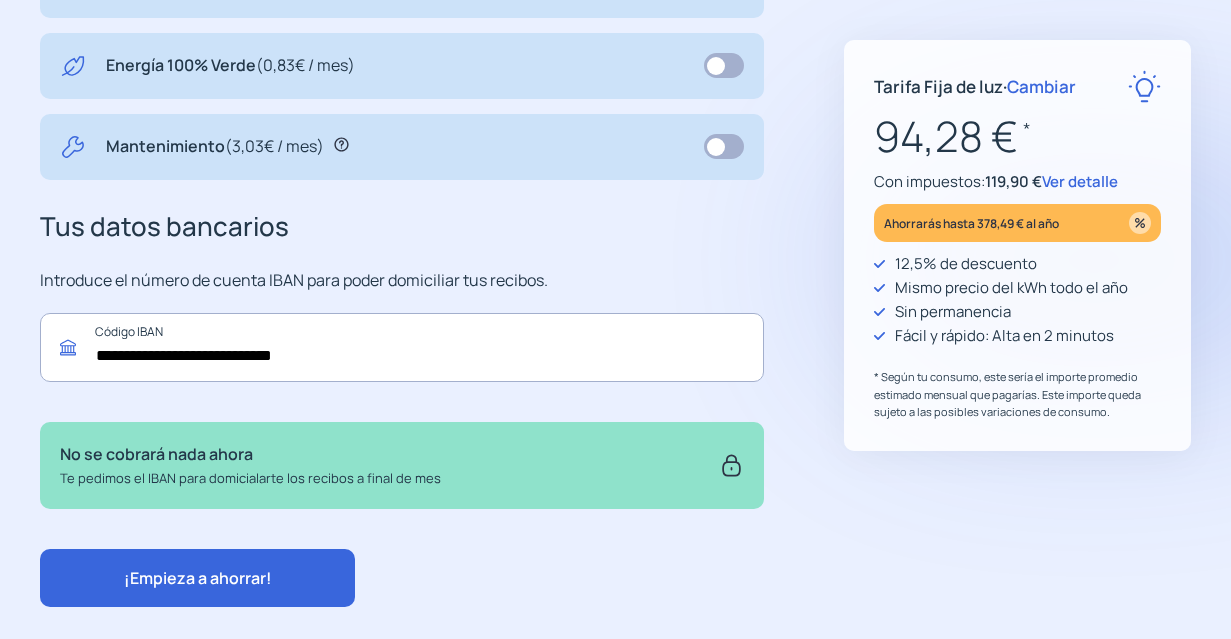 type on "**********" 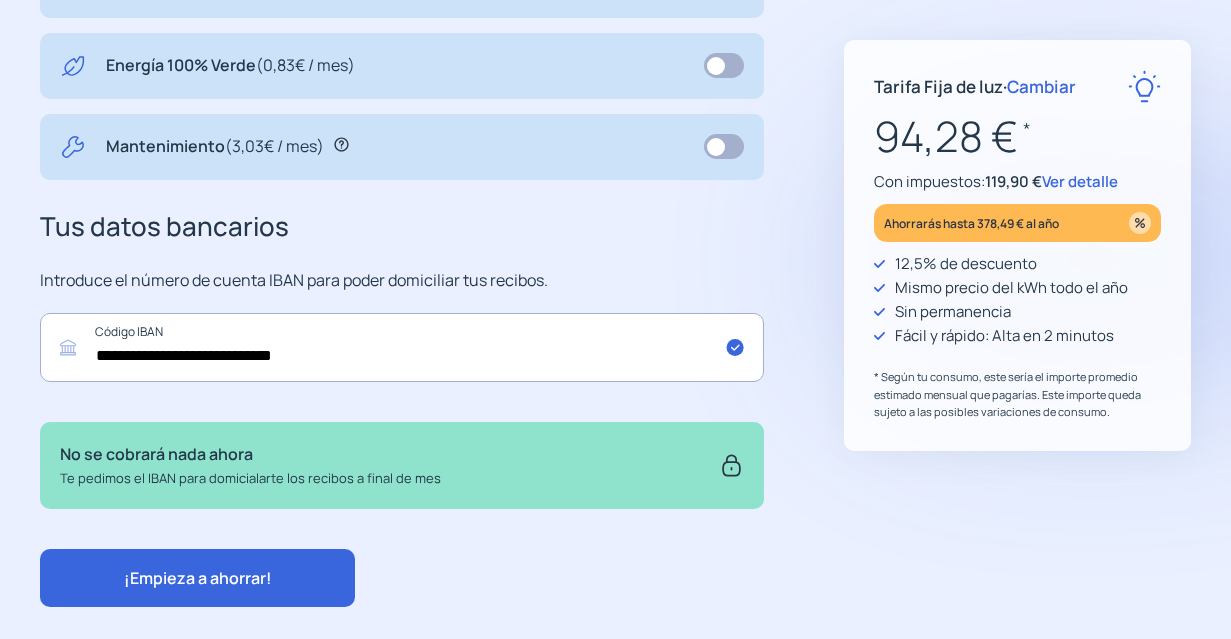 click on "¡Empieza a ahorrar!" at bounding box center (197, 578) 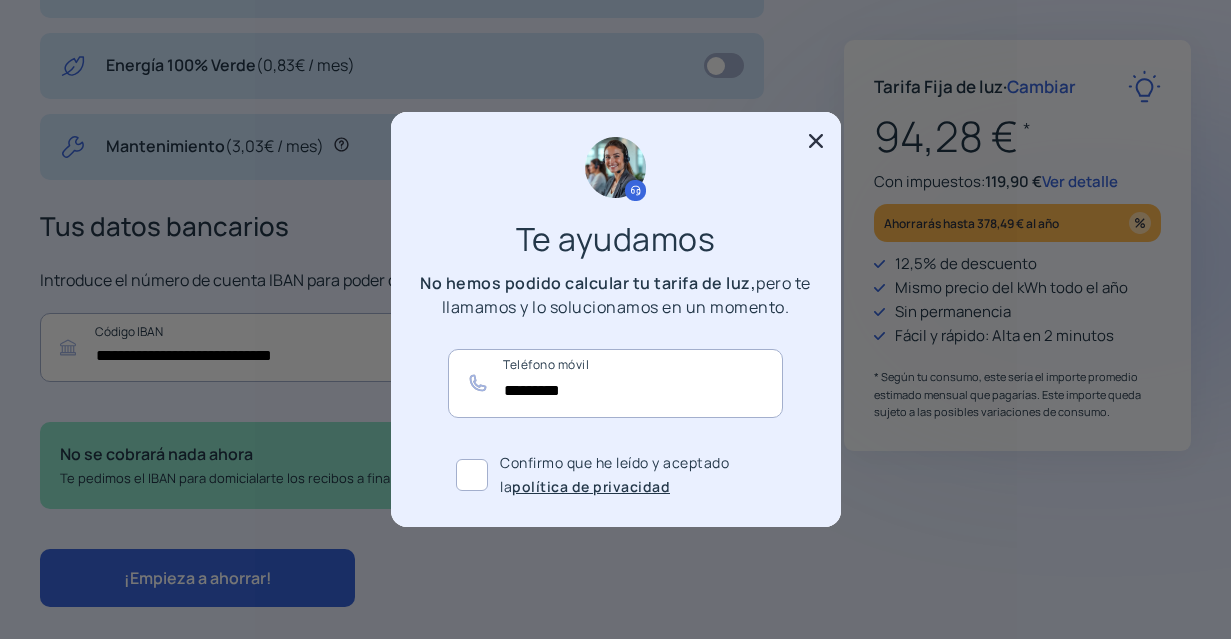 scroll, scrollTop: 0, scrollLeft: 0, axis: both 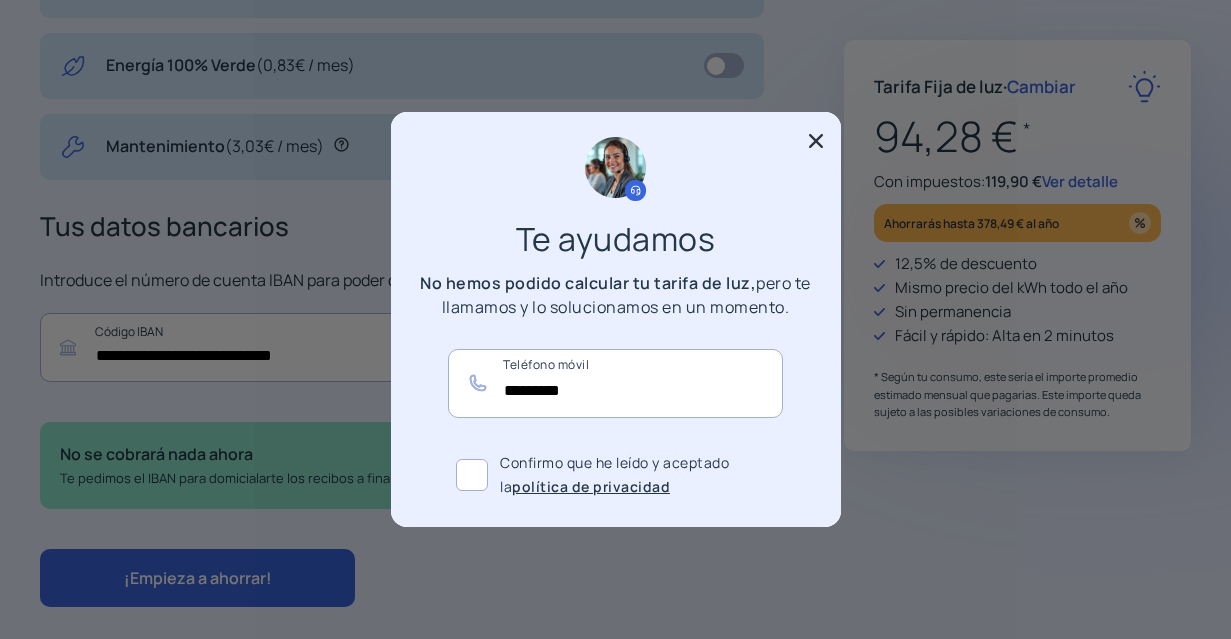 click at bounding box center [816, 141] 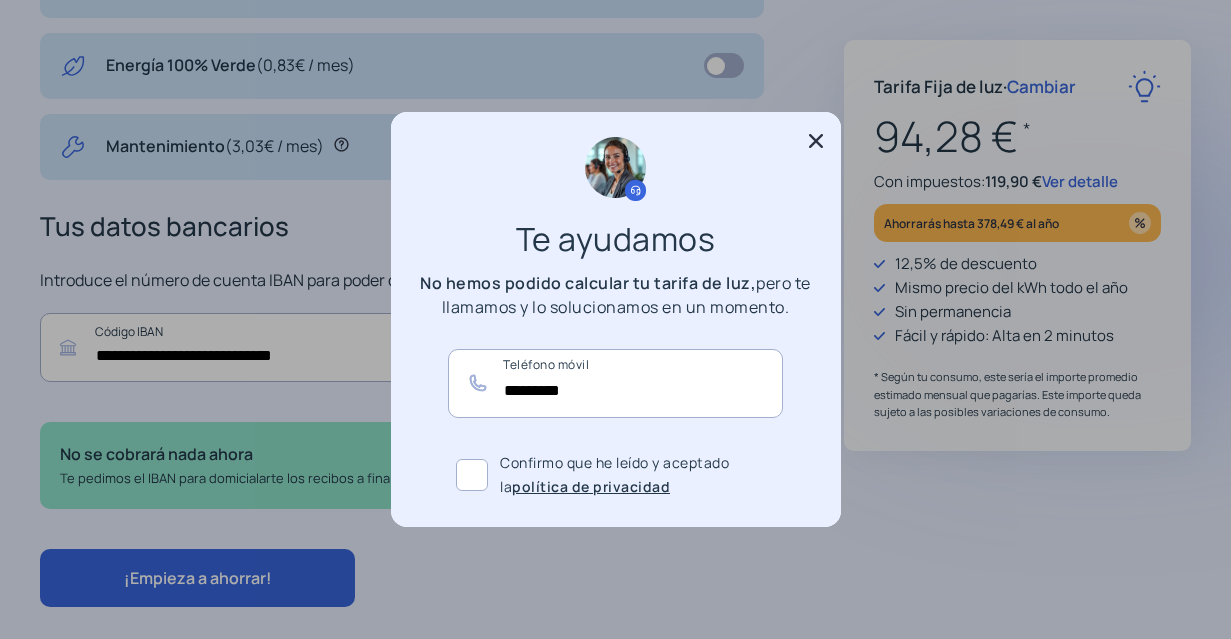 click at bounding box center [615, 319] 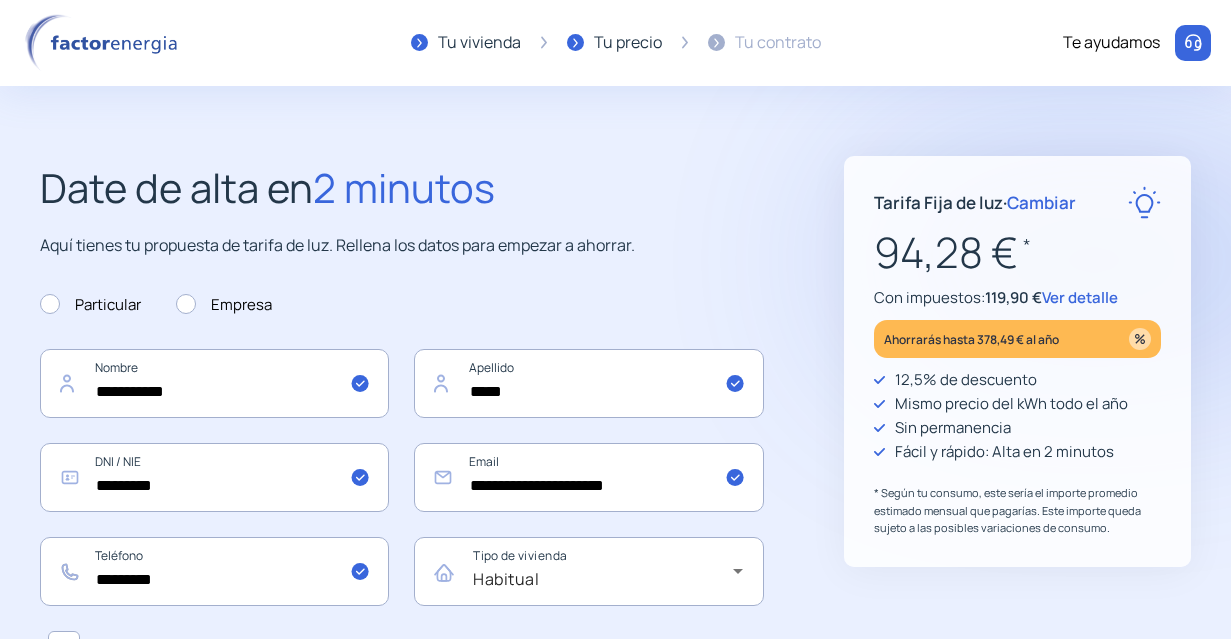 scroll, scrollTop: 800, scrollLeft: 0, axis: vertical 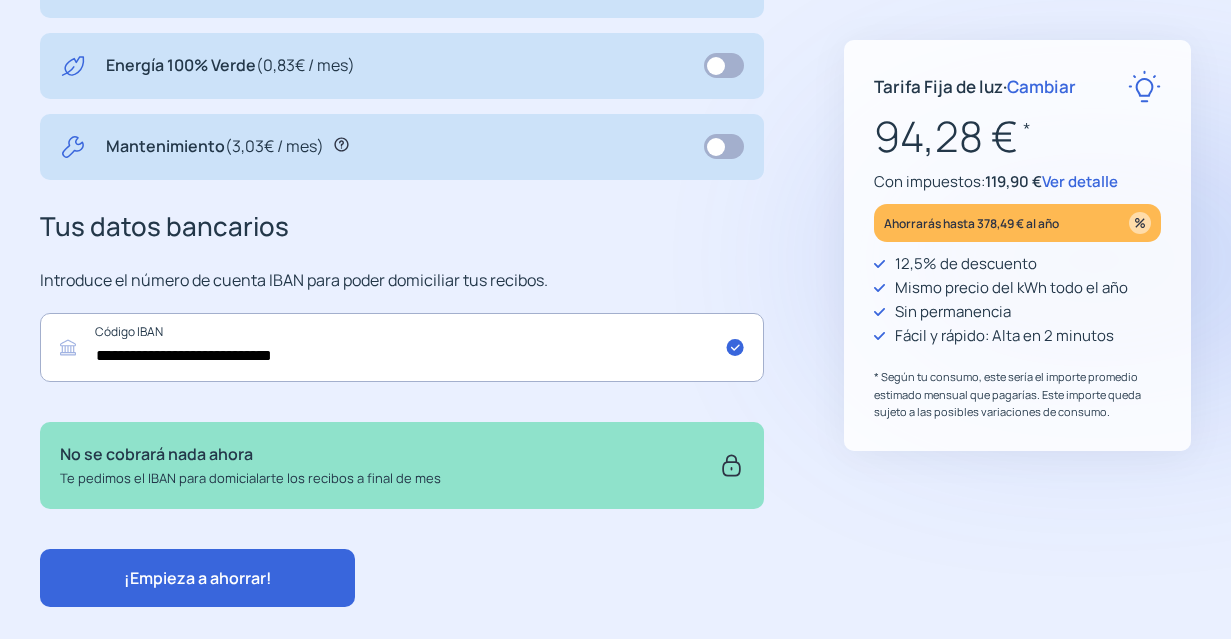 click on "Cambiar" at bounding box center (1041, 86) 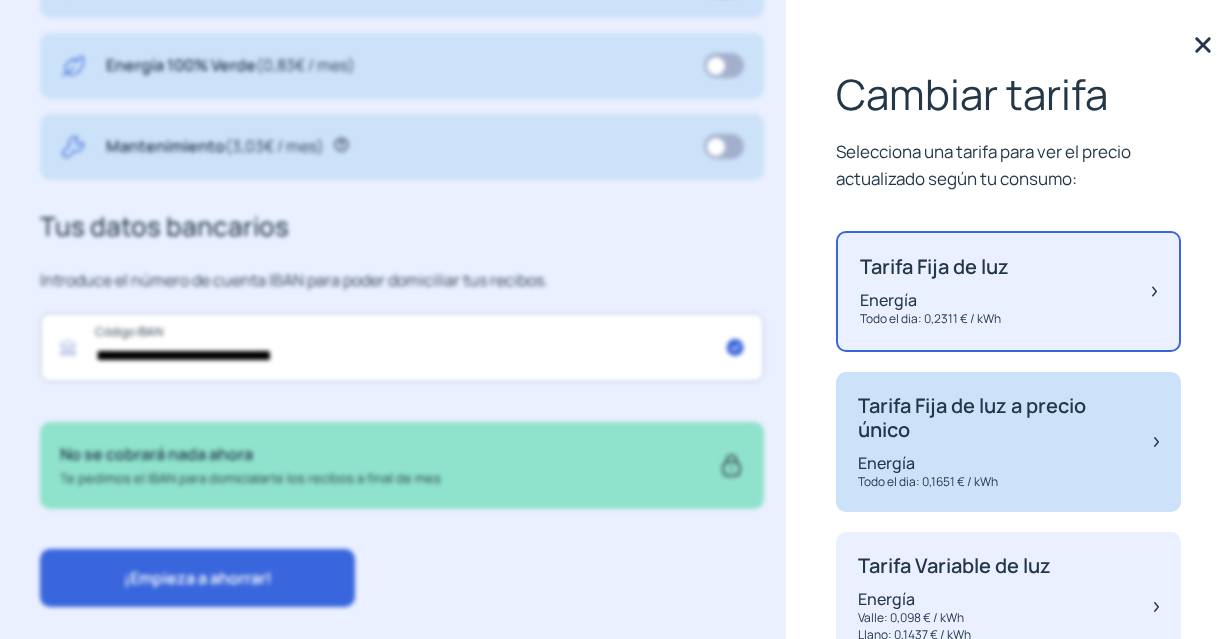 scroll, scrollTop: 100, scrollLeft: 0, axis: vertical 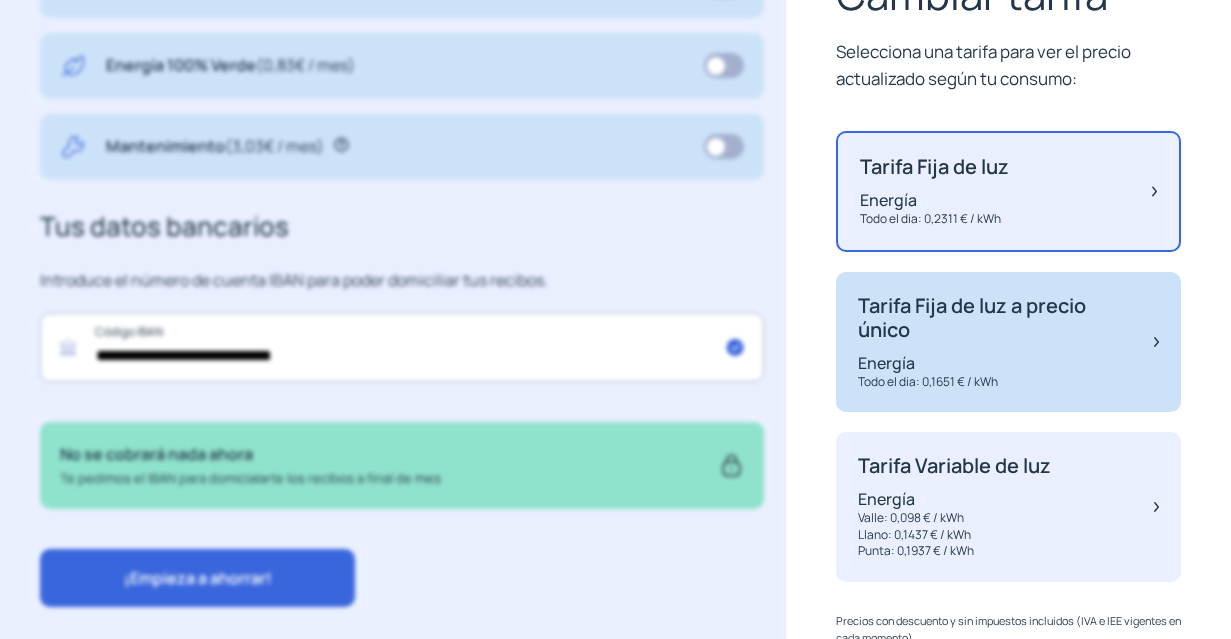 click on "Energía" at bounding box center [934, 200] 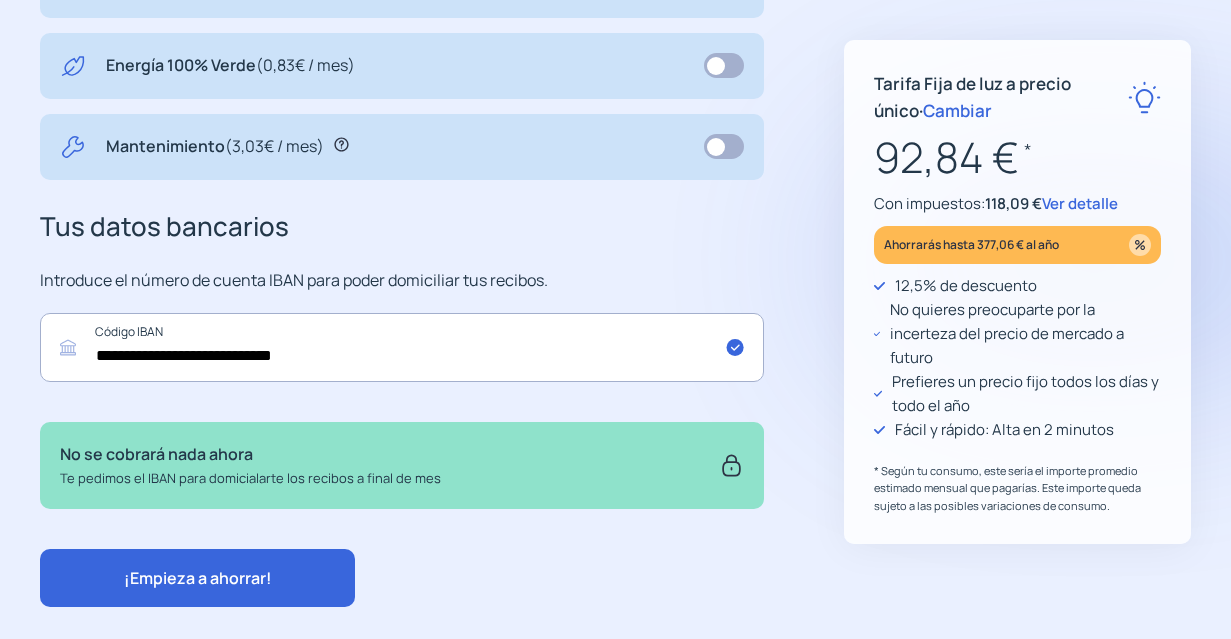 click on "Cambiar" at bounding box center (957, 110) 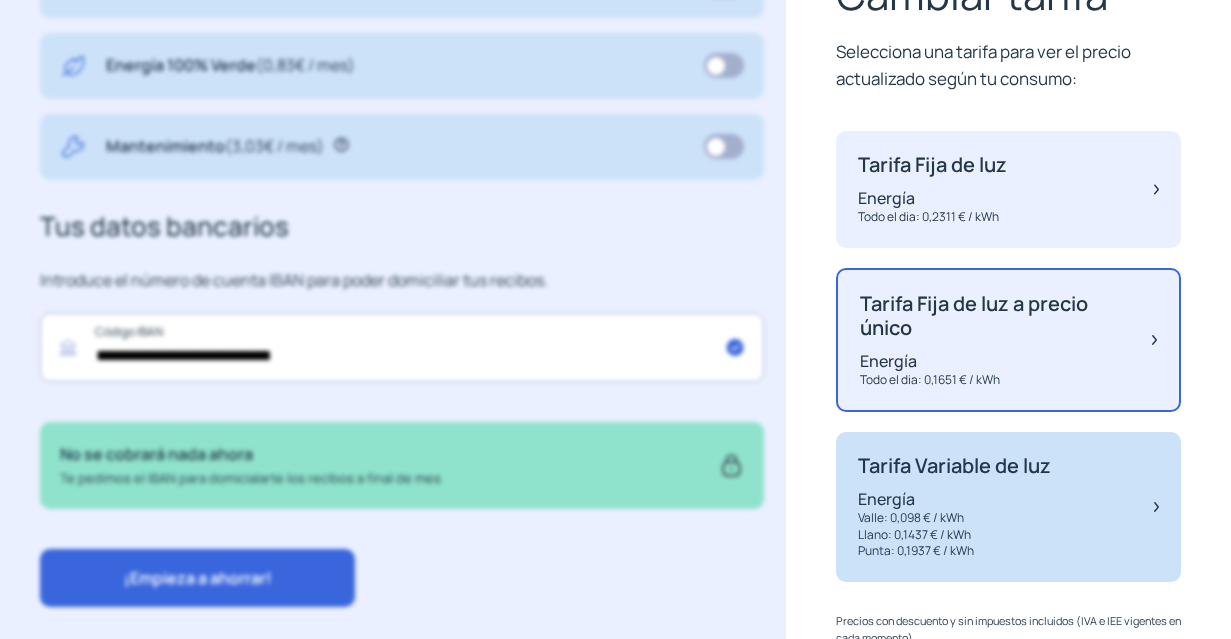 click on "Tarifa Variable de luz Energía Valle: 0,098 € / kWh Llano: 0,1437 € / kWh Punta: 0,1937 € / kWh" at bounding box center (1008, 507) 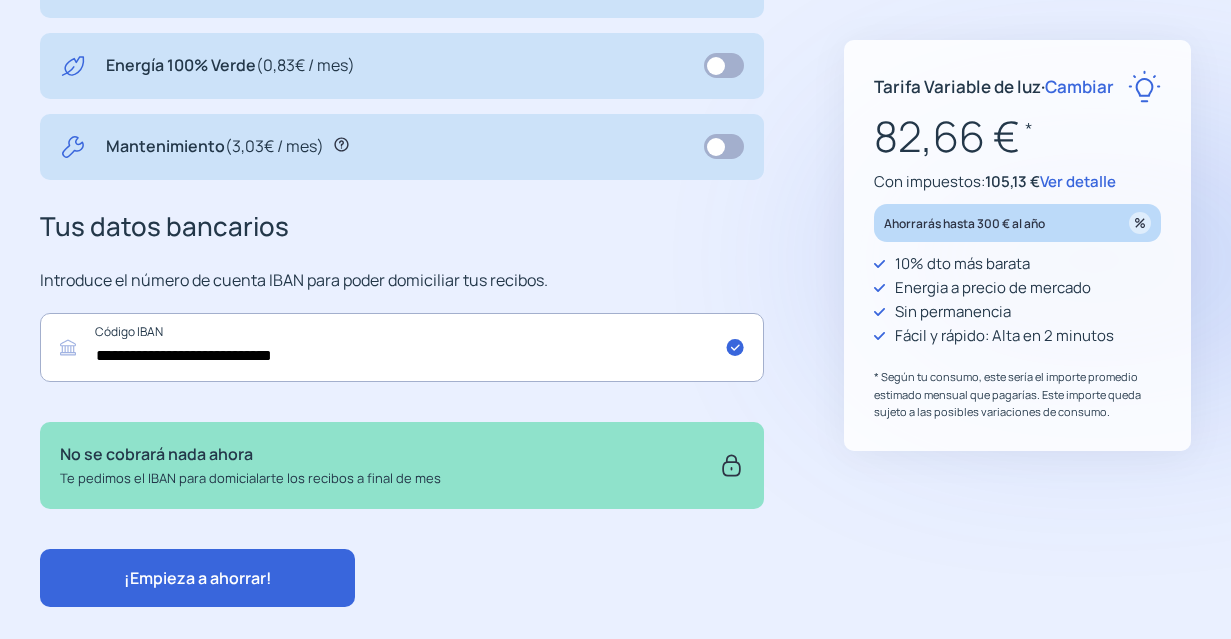 click on "¡Empieza a ahorrar!" at bounding box center (197, 578) 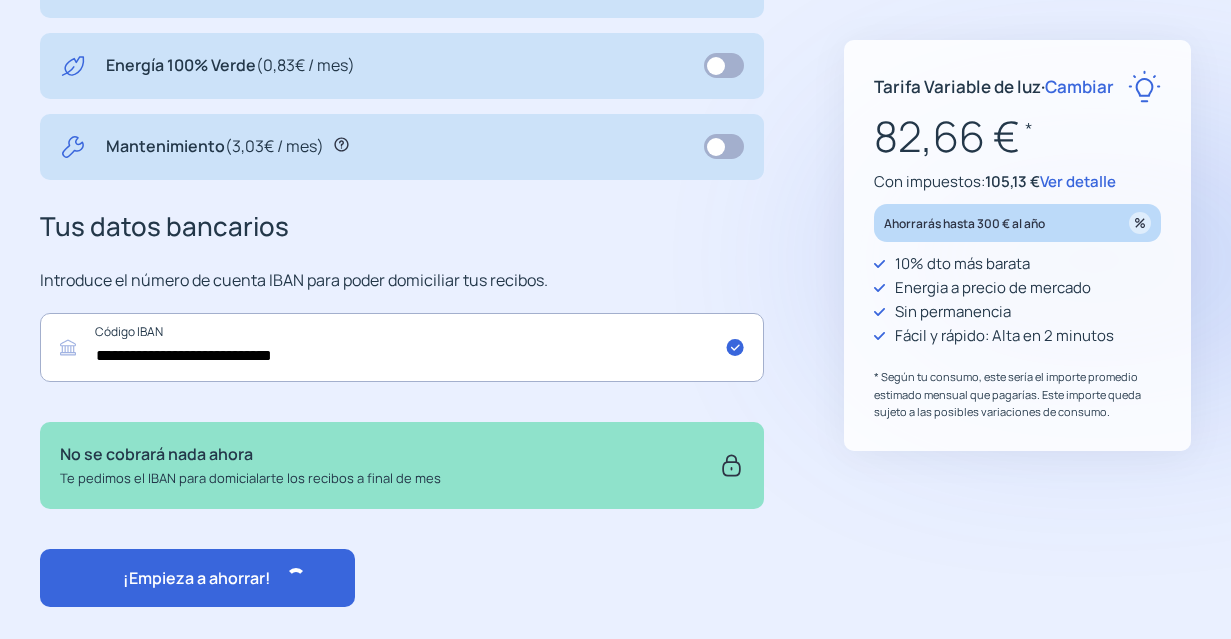 scroll, scrollTop: 0, scrollLeft: 0, axis: both 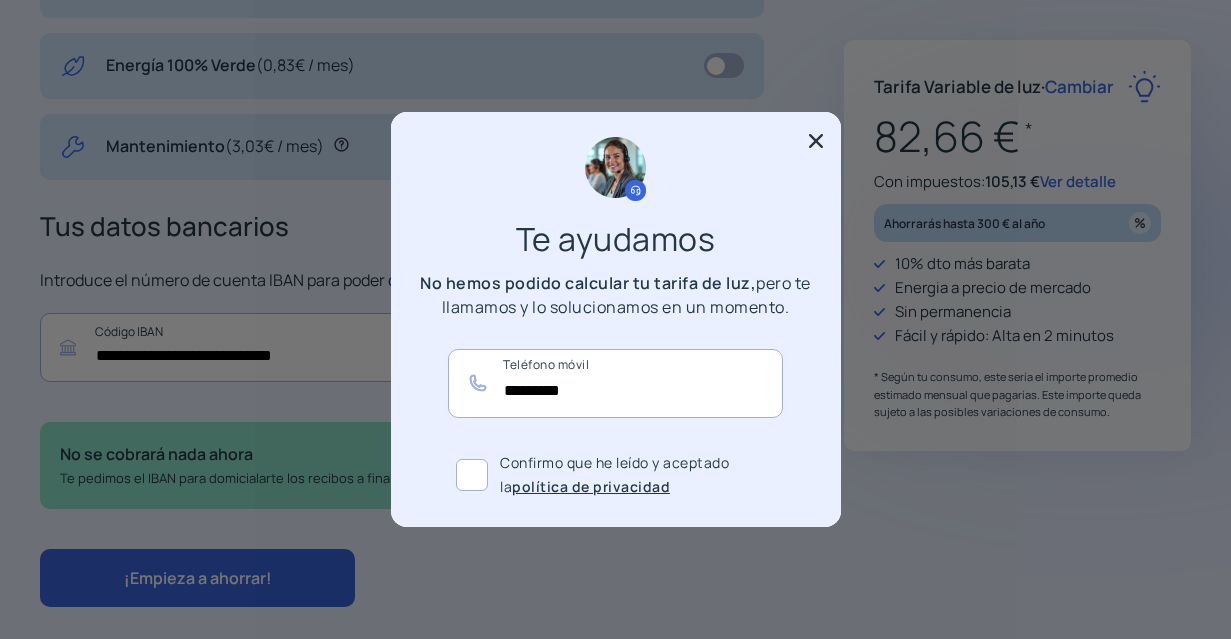 click at bounding box center [816, 143] 